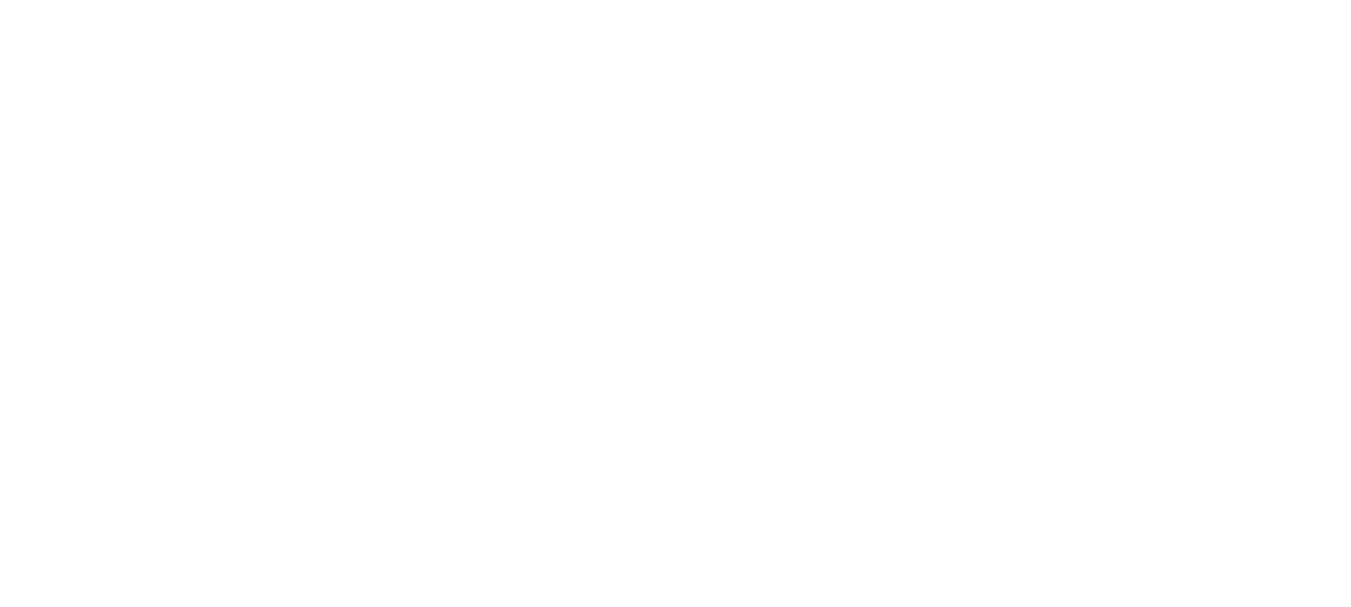 scroll, scrollTop: 0, scrollLeft: 0, axis: both 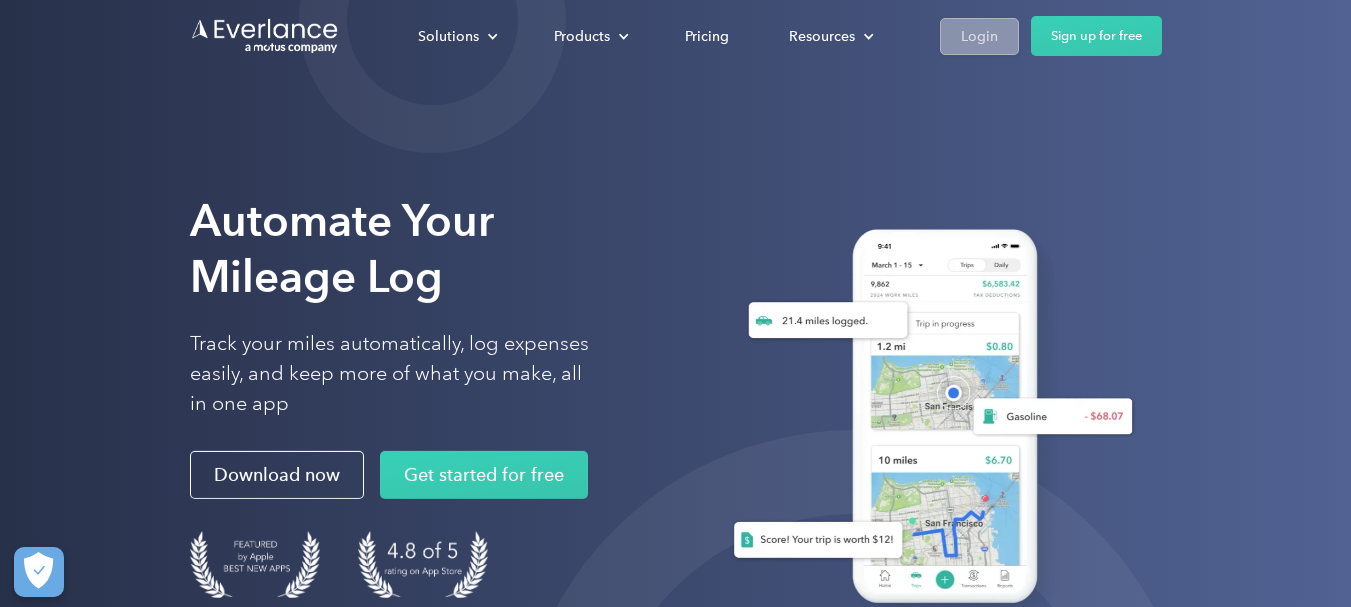click on "Login" at bounding box center (979, 36) 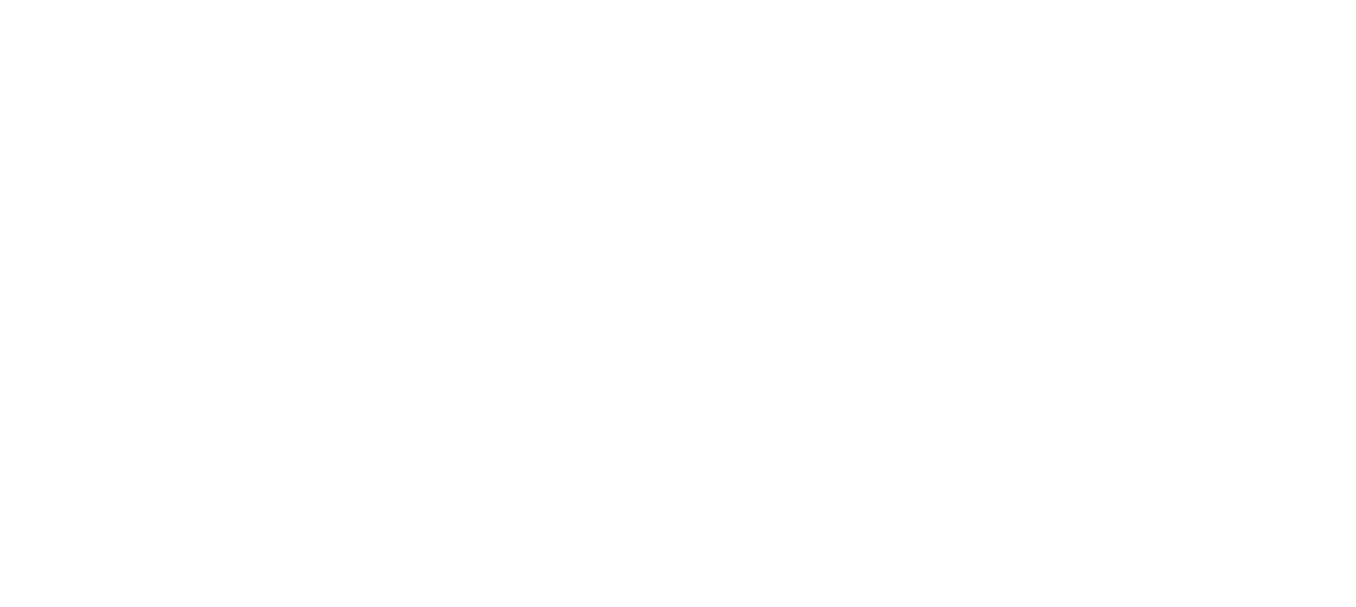 scroll, scrollTop: 0, scrollLeft: 0, axis: both 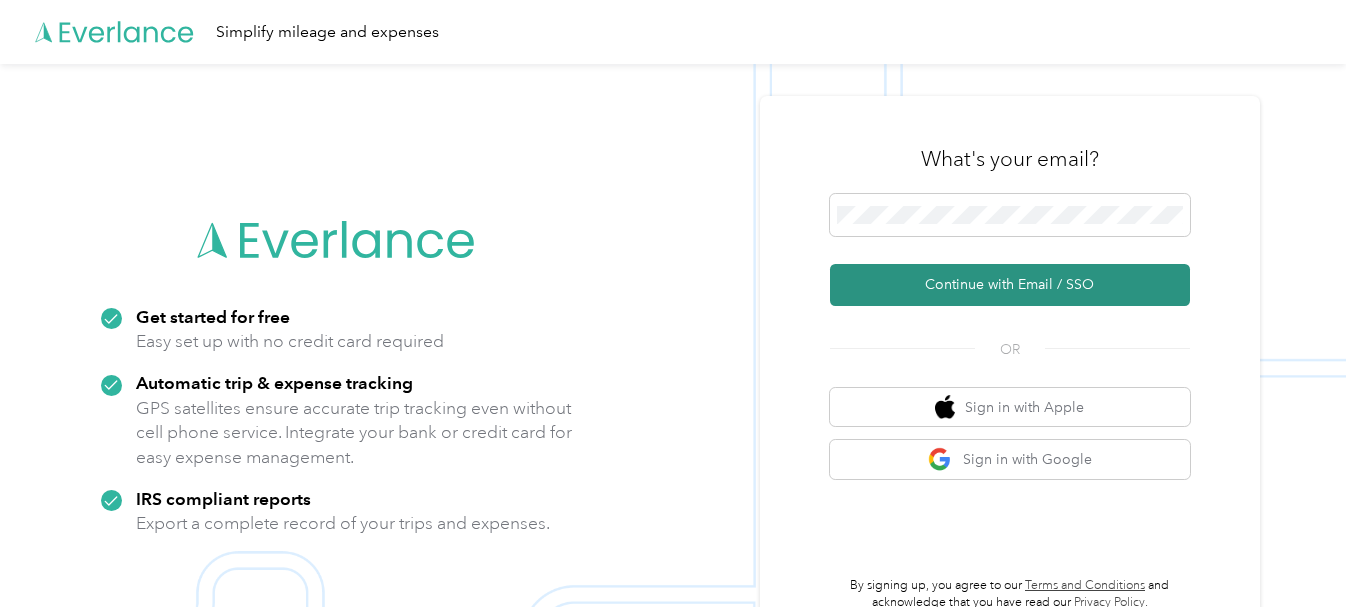 click on "Continue with Email / SSO" at bounding box center [1010, 285] 